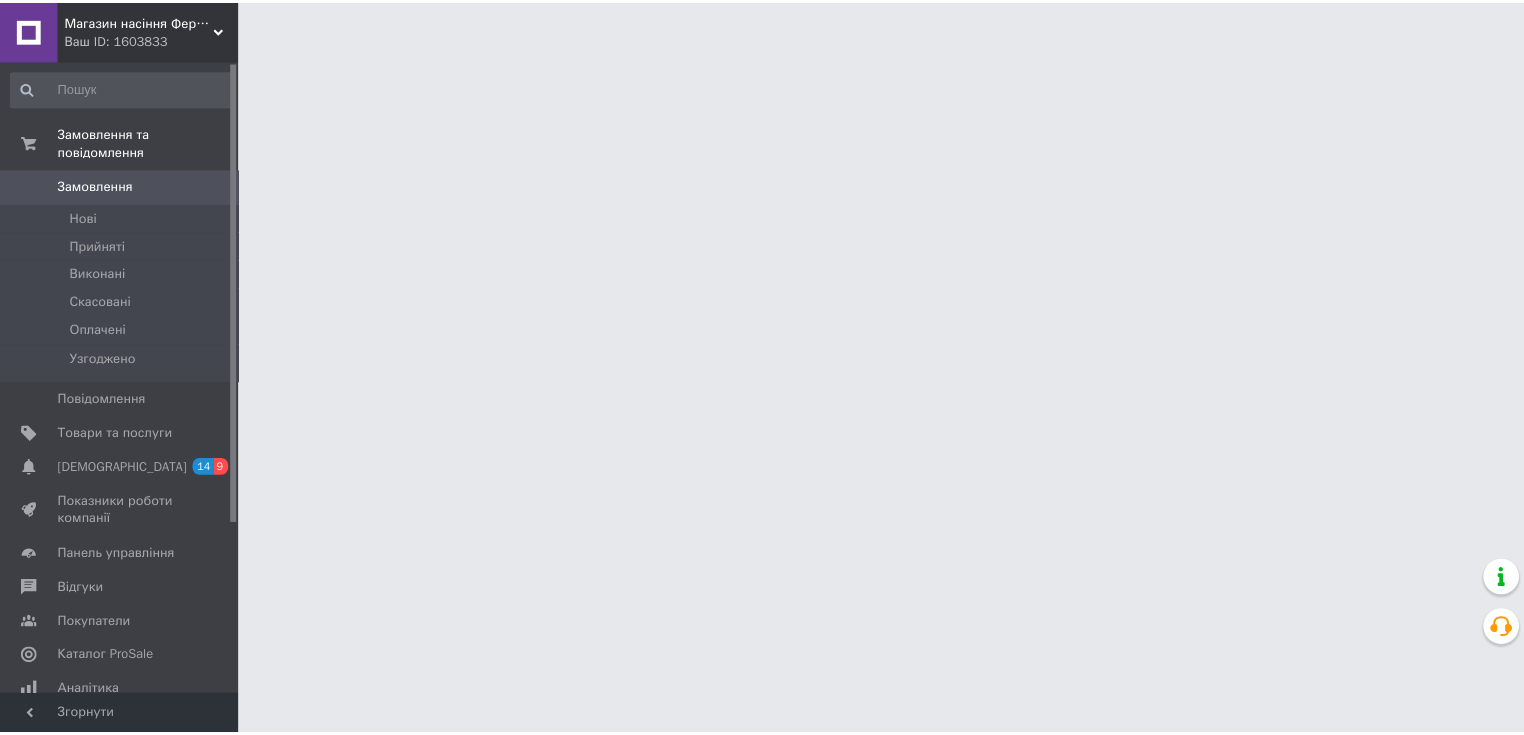 scroll, scrollTop: 0, scrollLeft: 0, axis: both 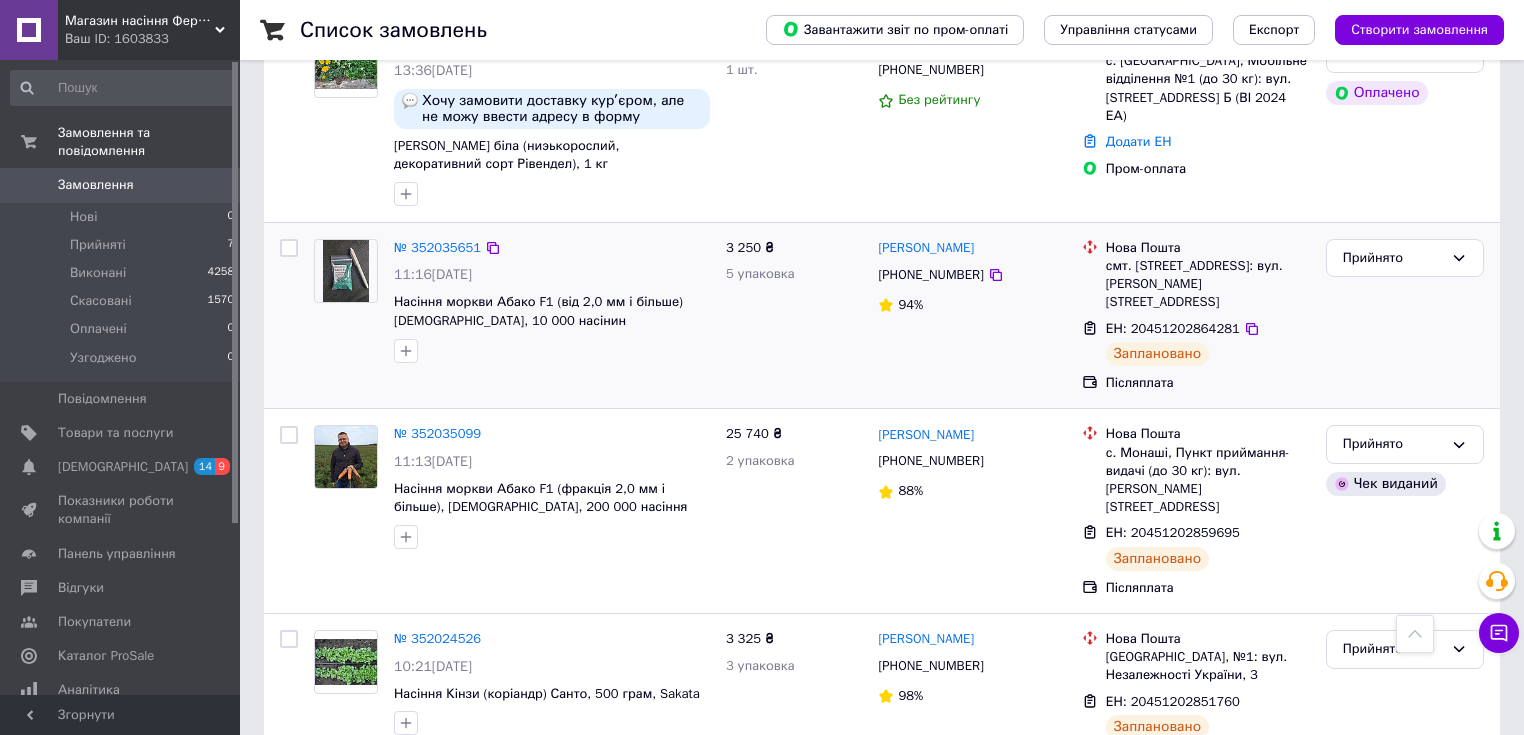 click at bounding box center [289, 248] 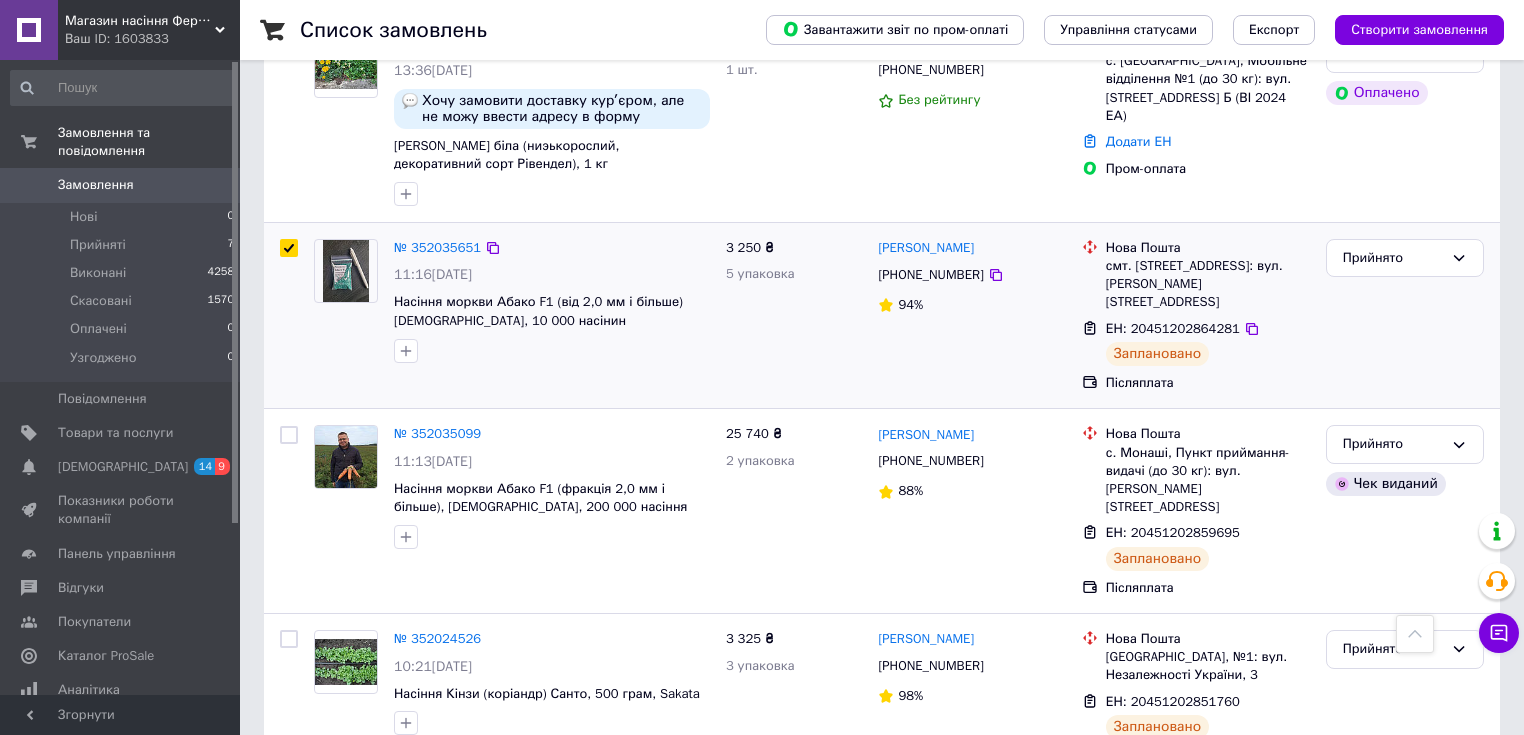 checkbox on "true" 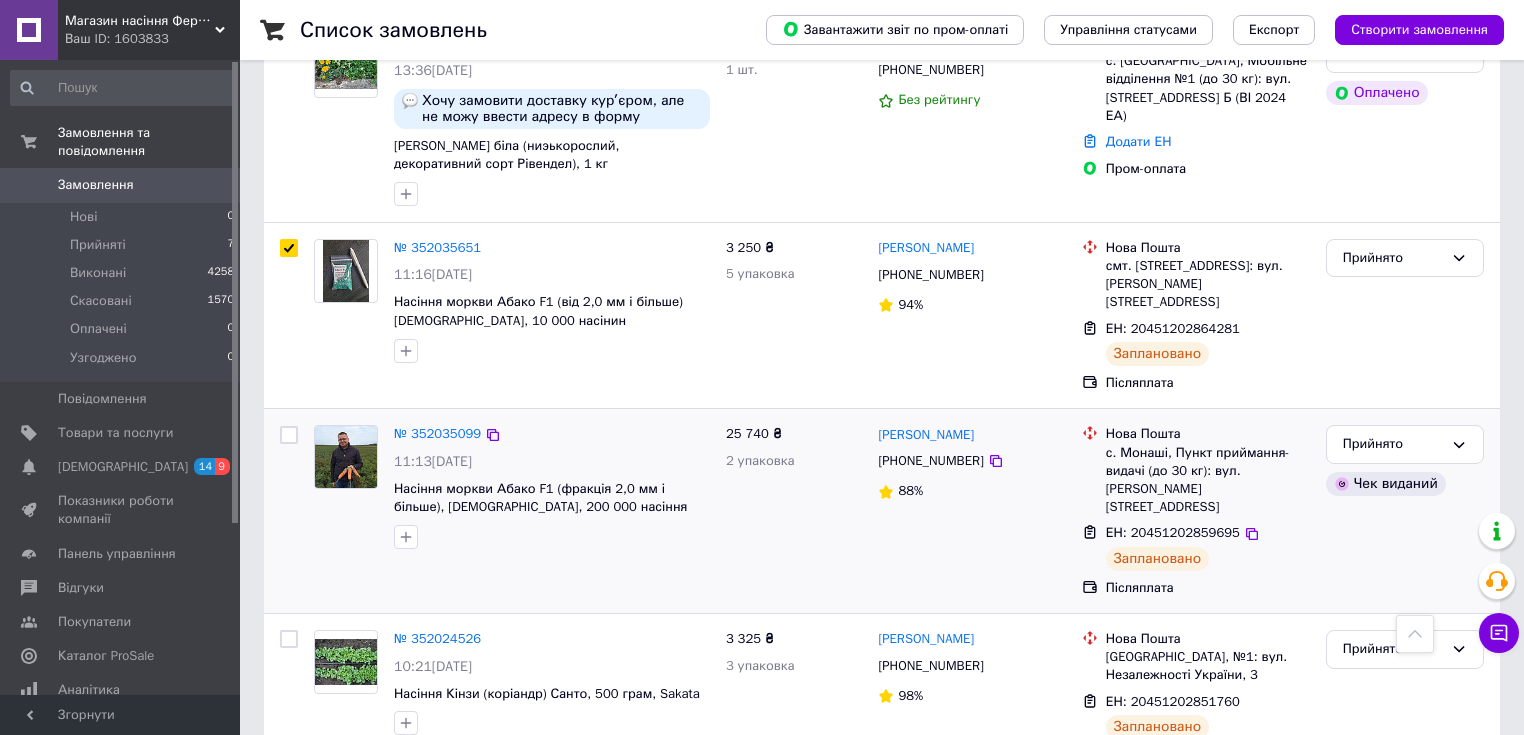 click at bounding box center [289, 435] 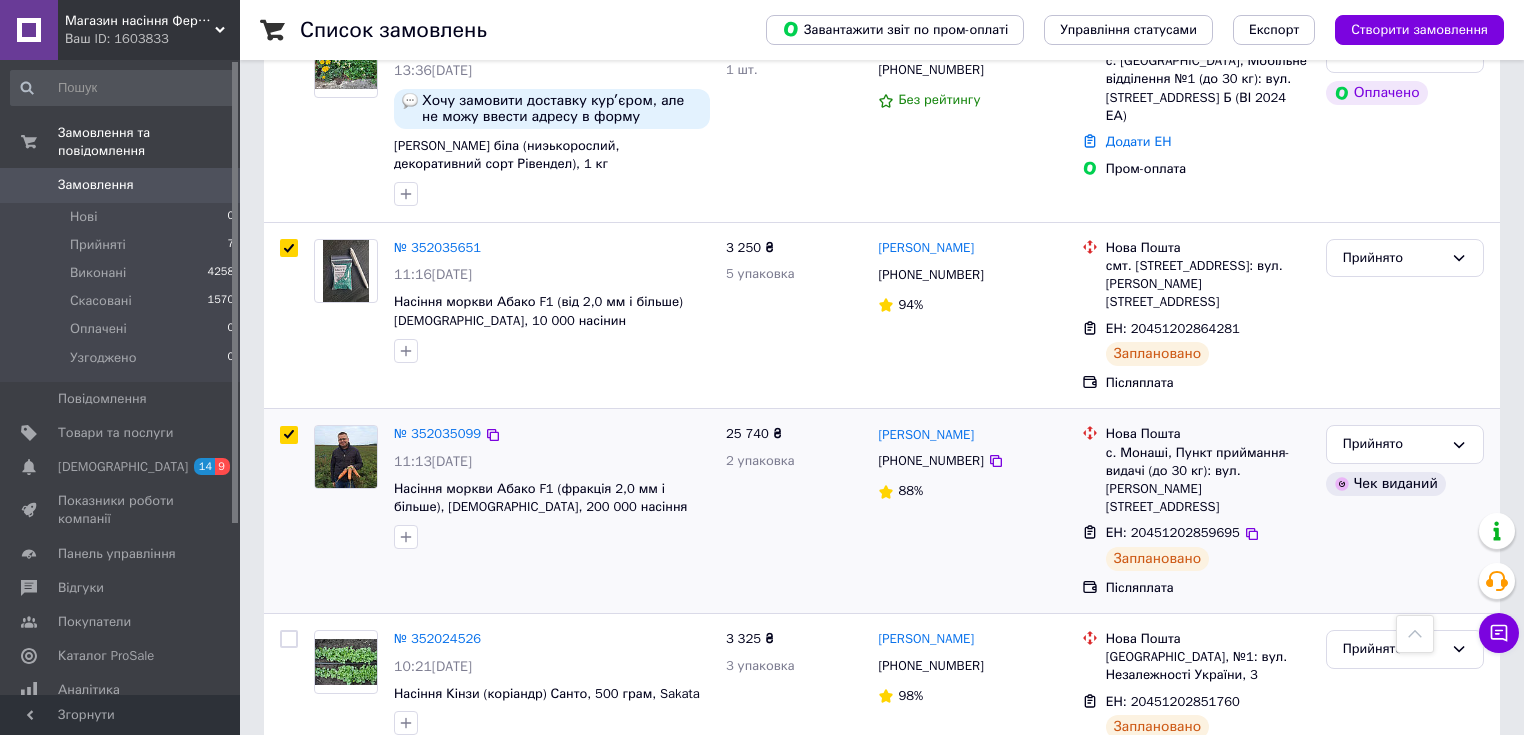 checkbox on "true" 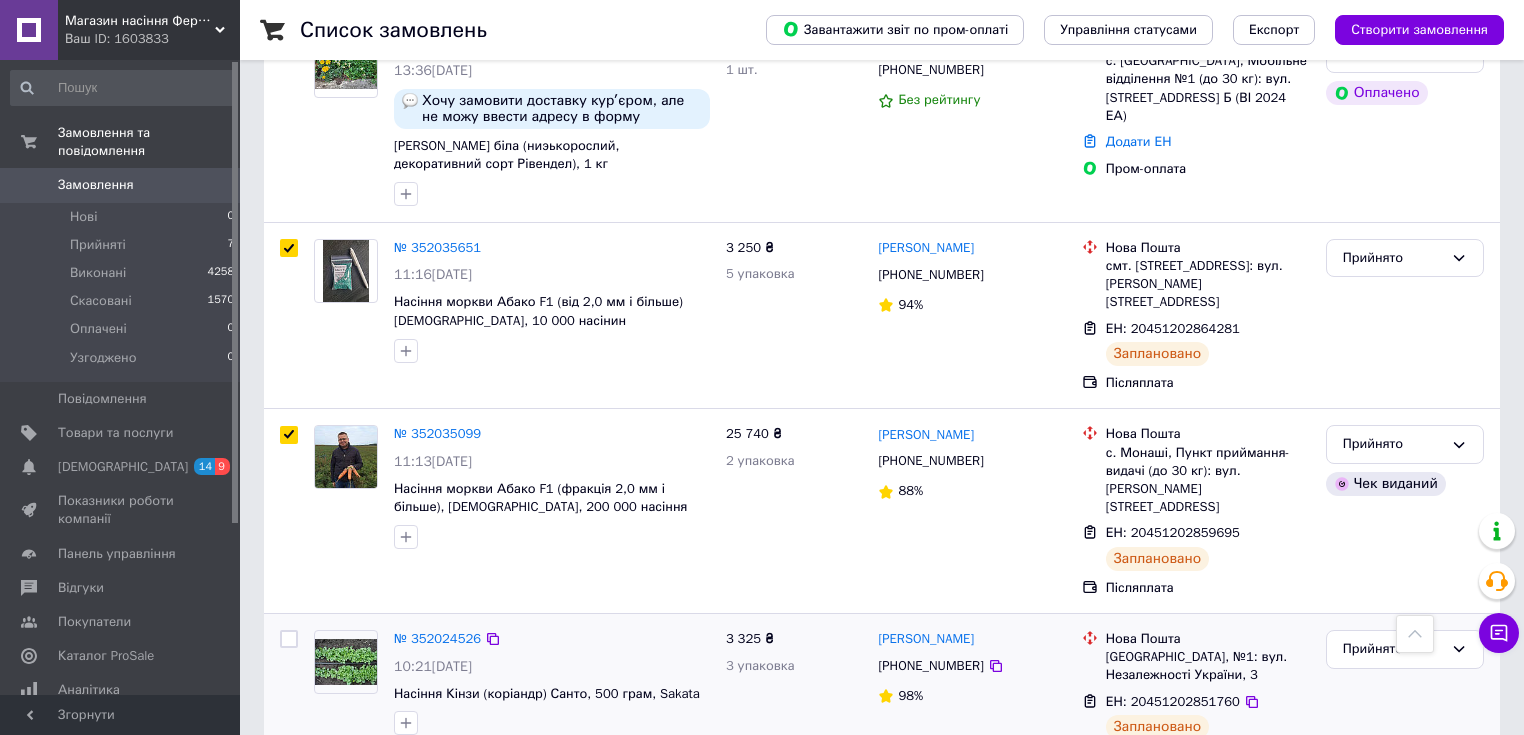 click at bounding box center (289, 639) 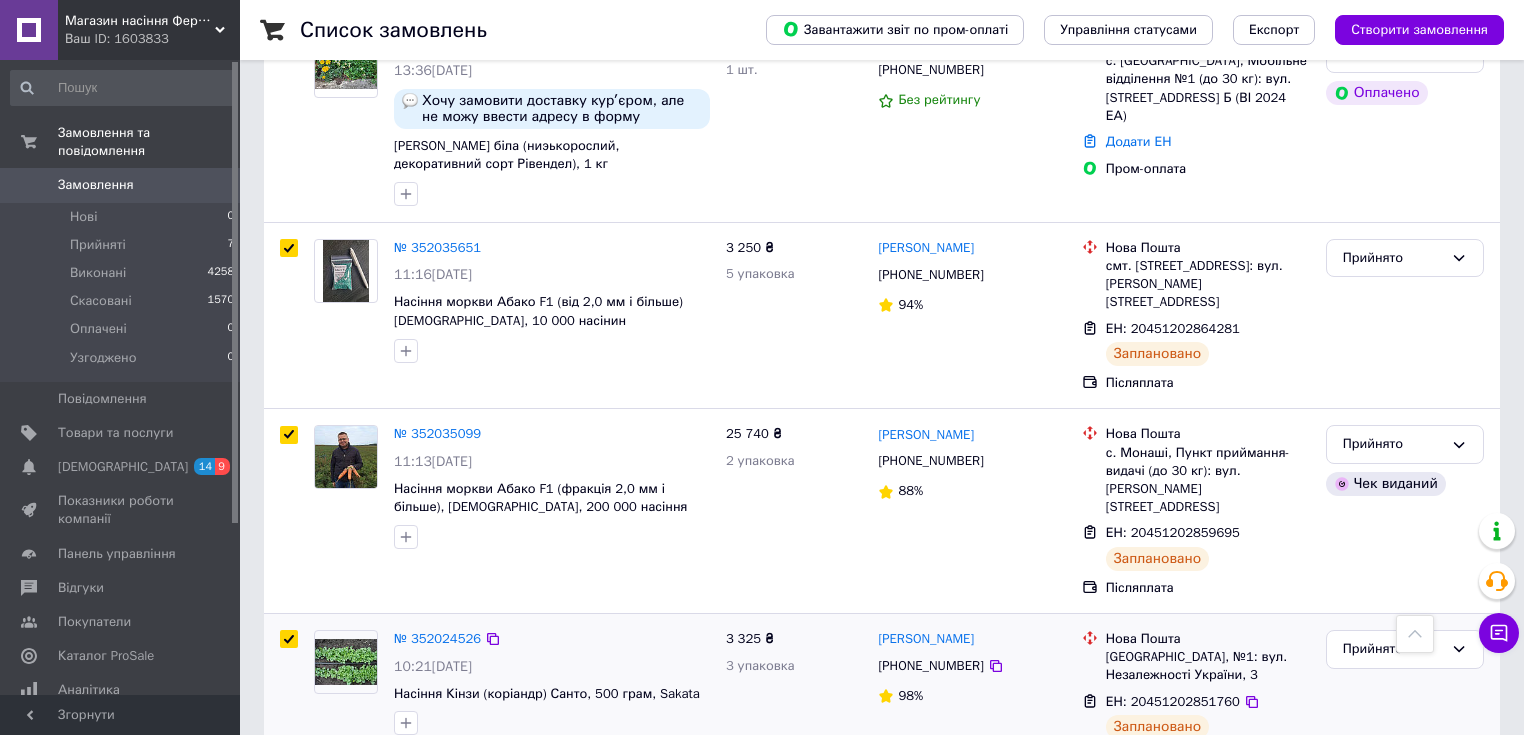 checkbox on "true" 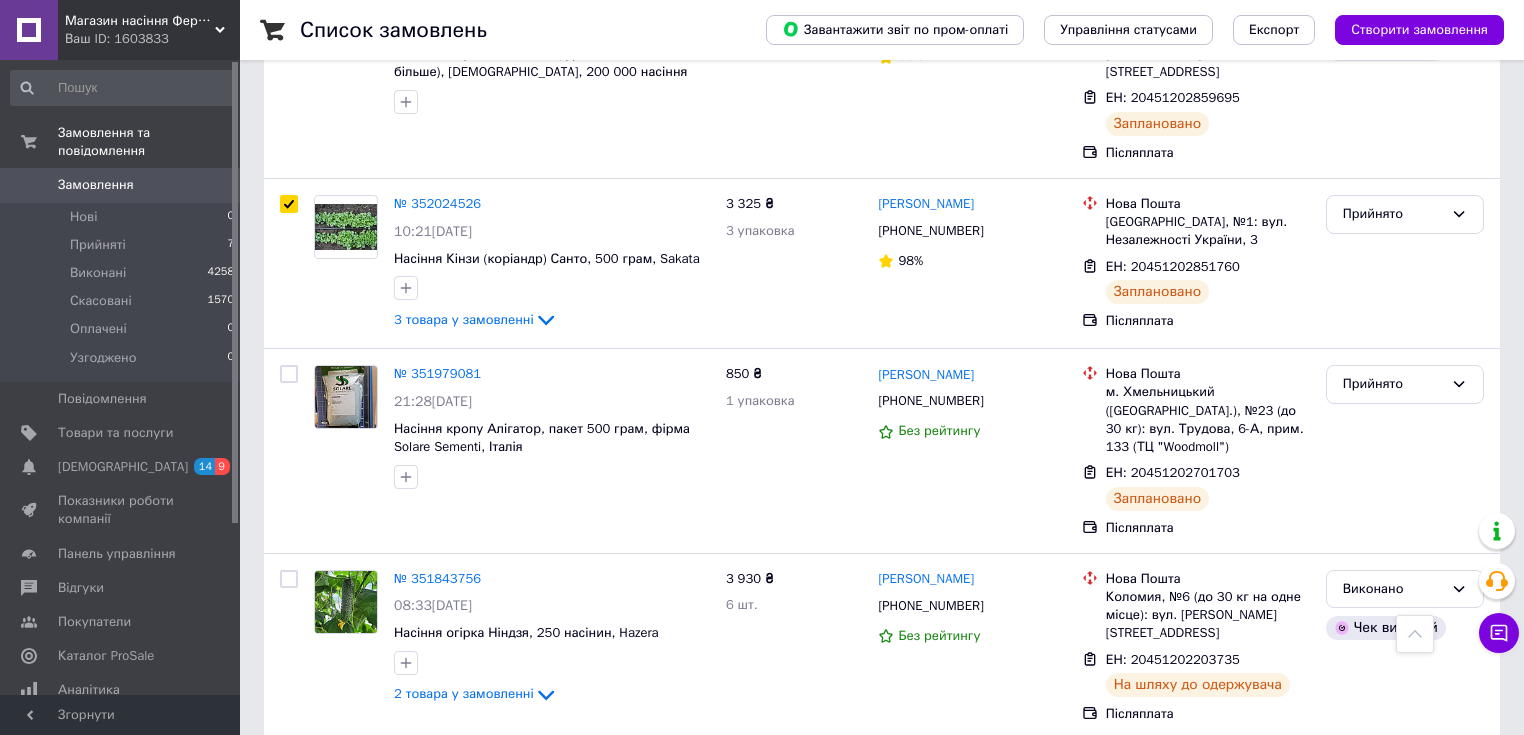 scroll, scrollTop: 848, scrollLeft: 0, axis: vertical 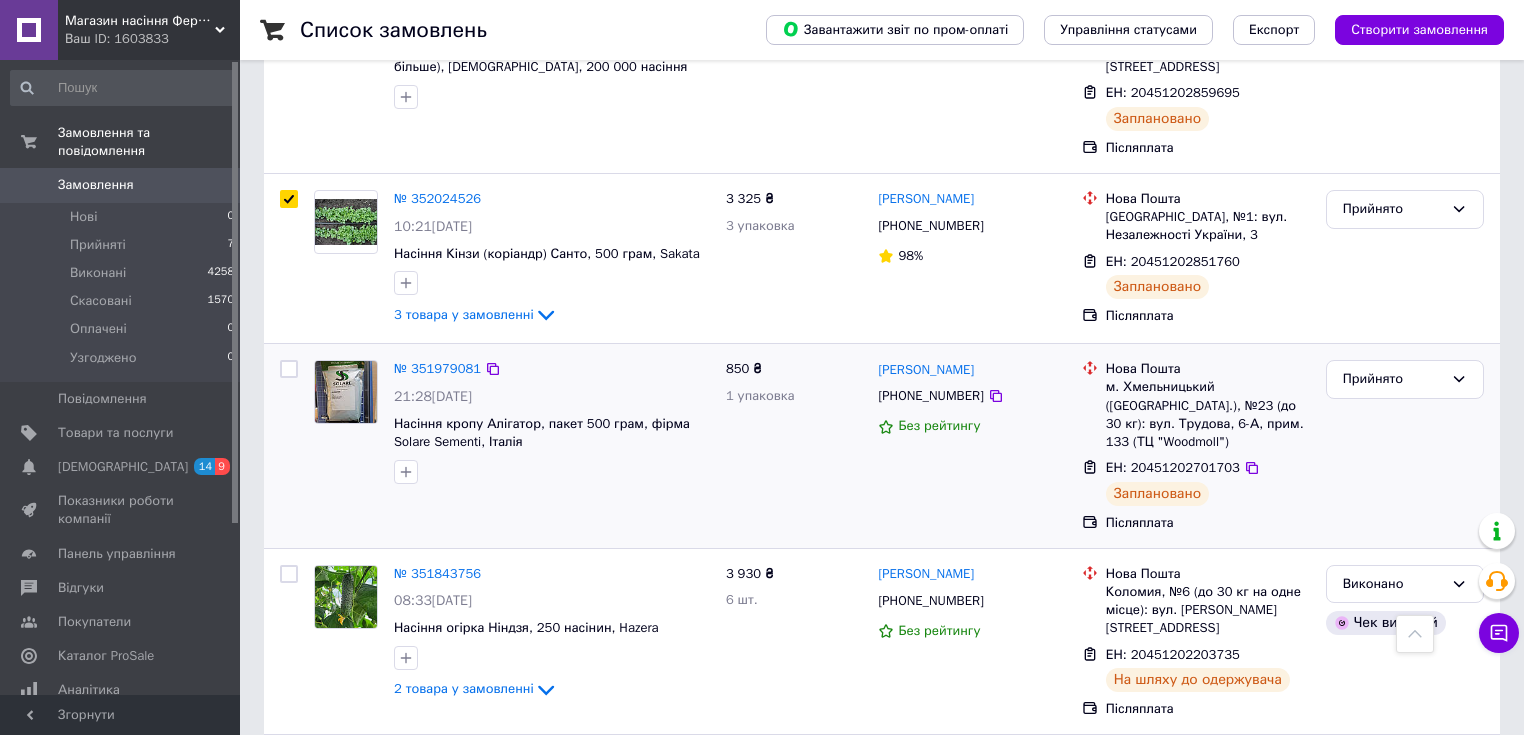 click at bounding box center [289, 369] 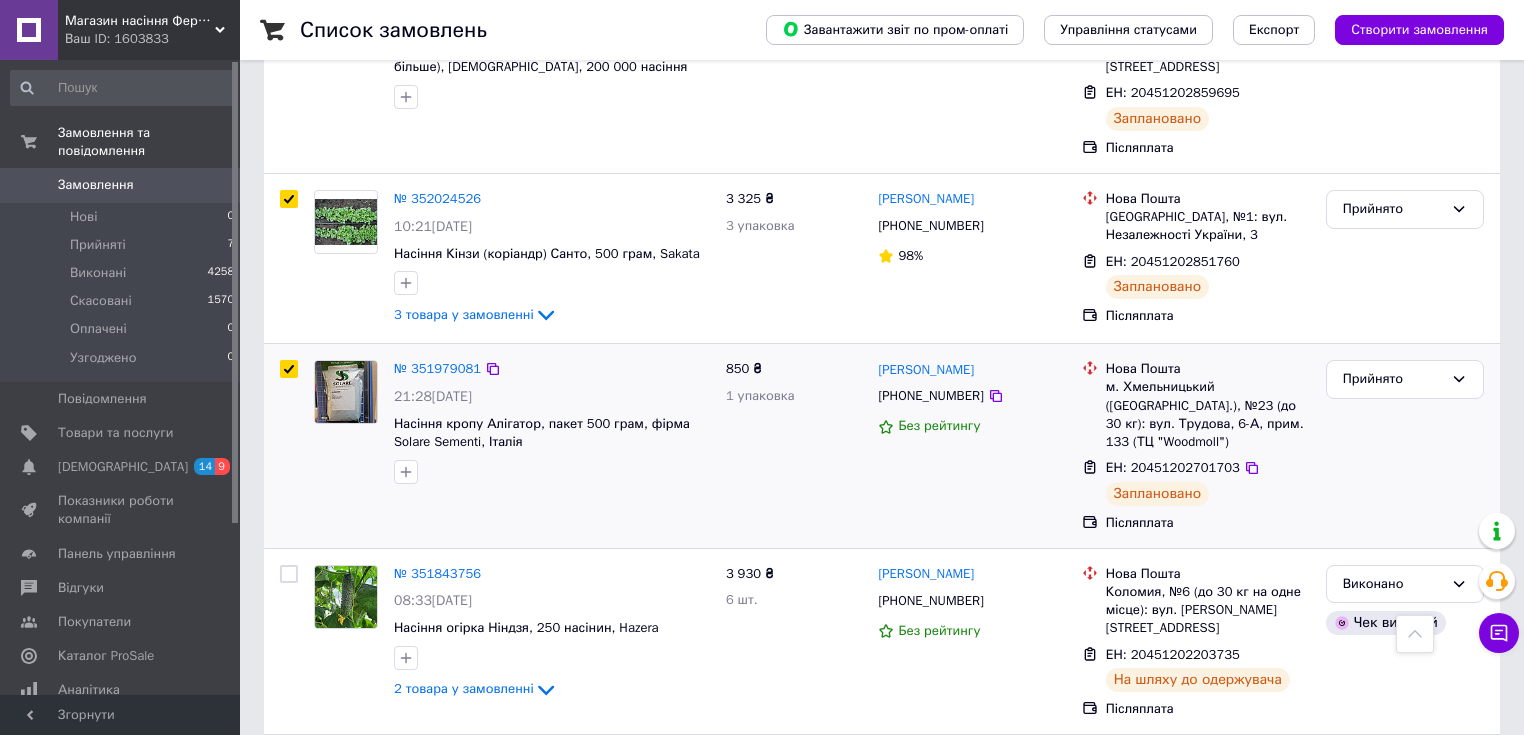 checkbox on "true" 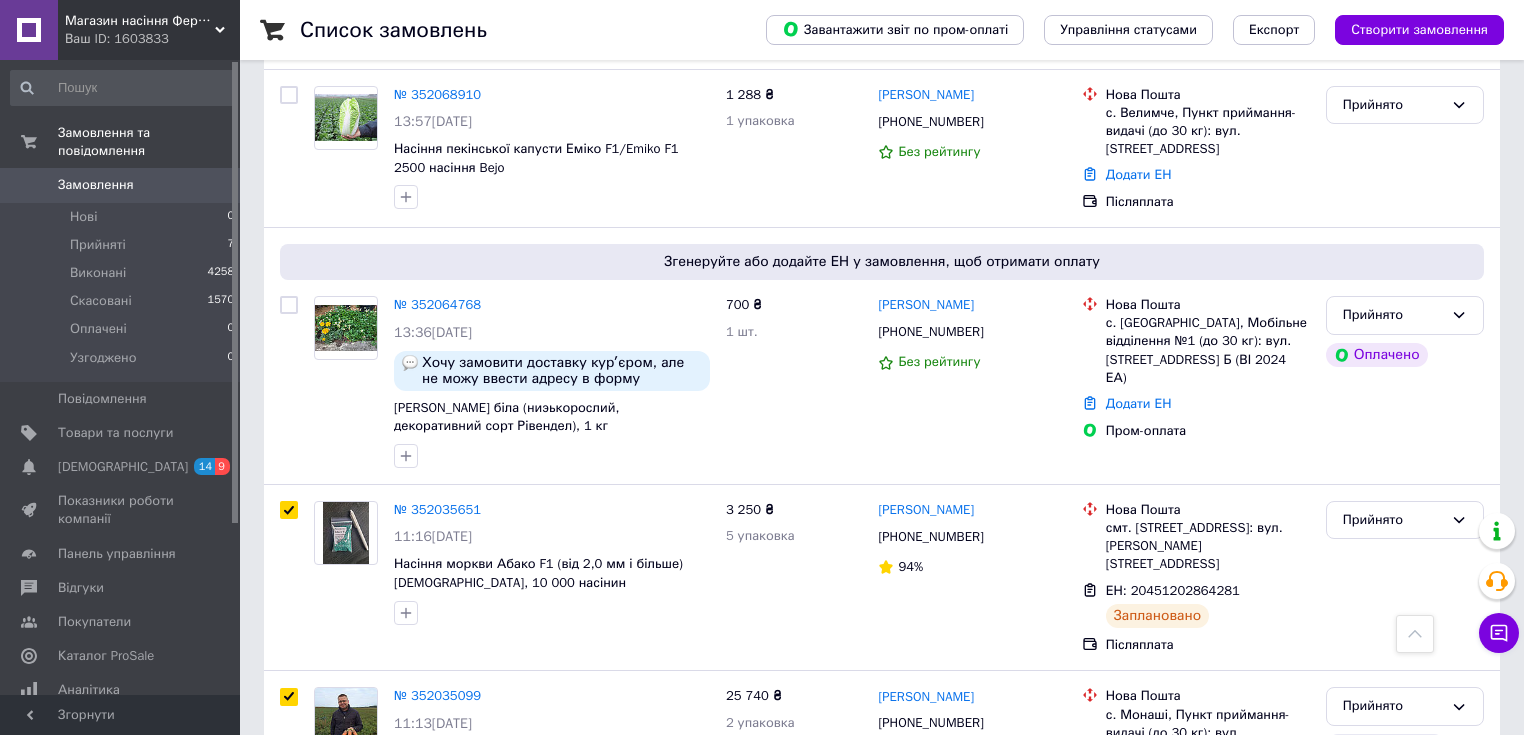 scroll, scrollTop: 0, scrollLeft: 0, axis: both 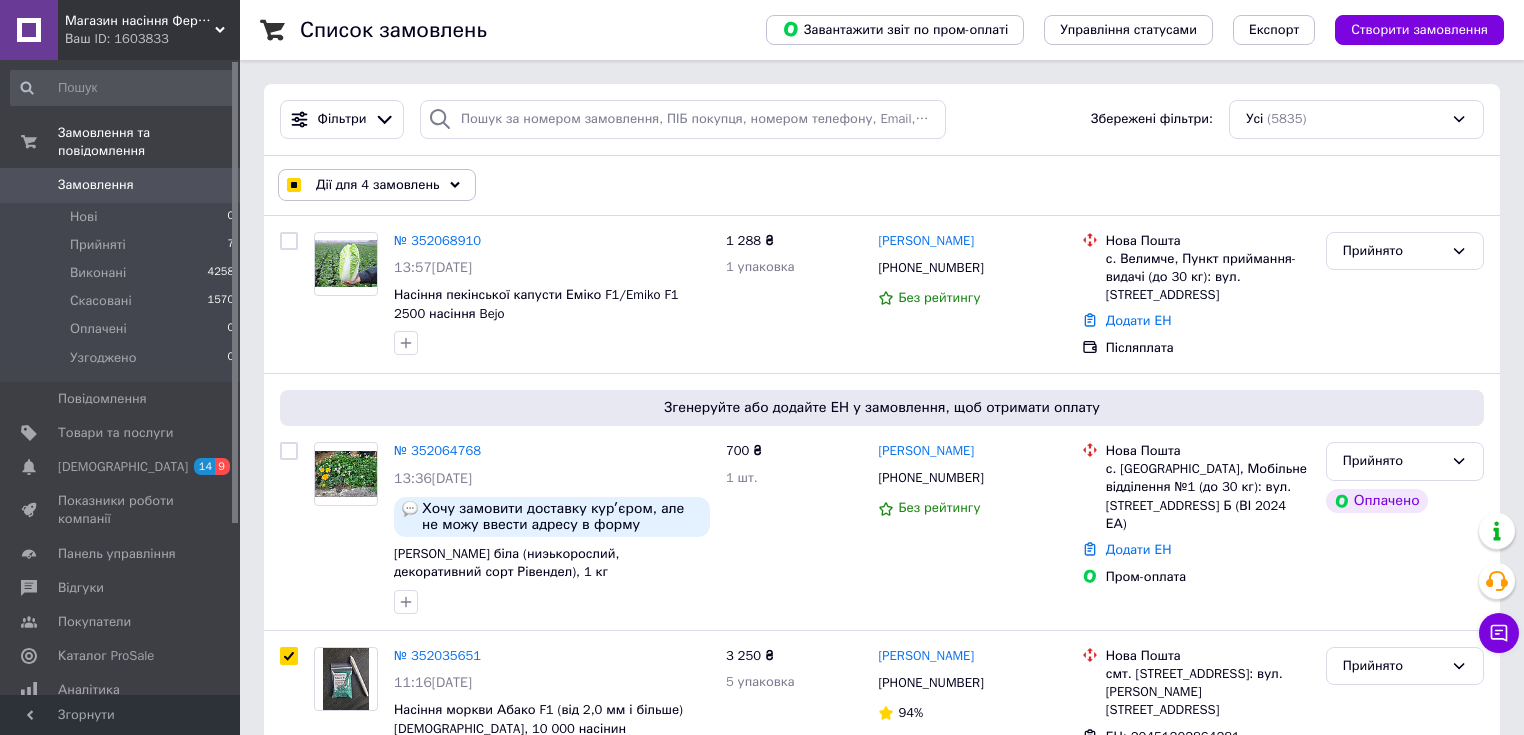 click on "Дії для 4 замовлень" at bounding box center (377, 185) 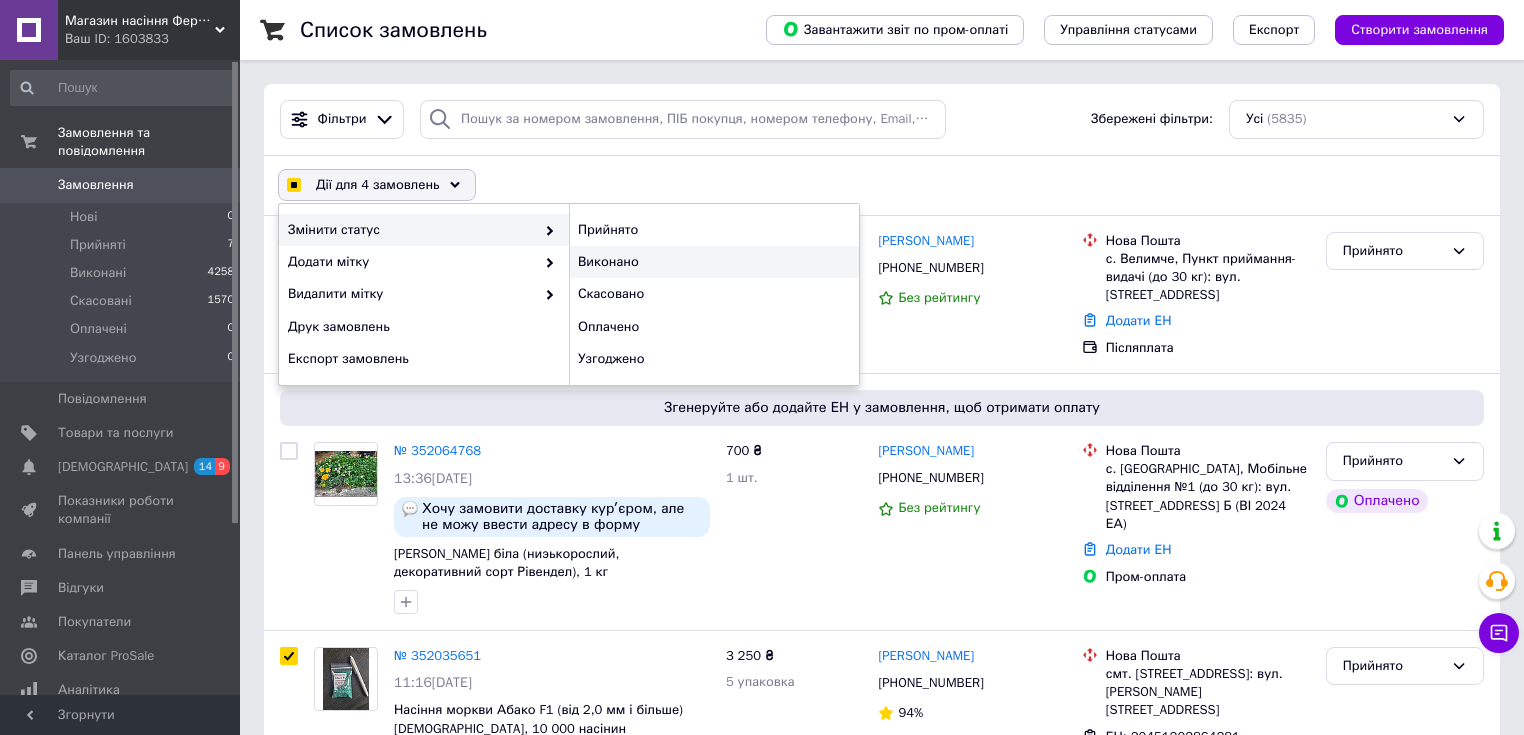 checkbox on "true" 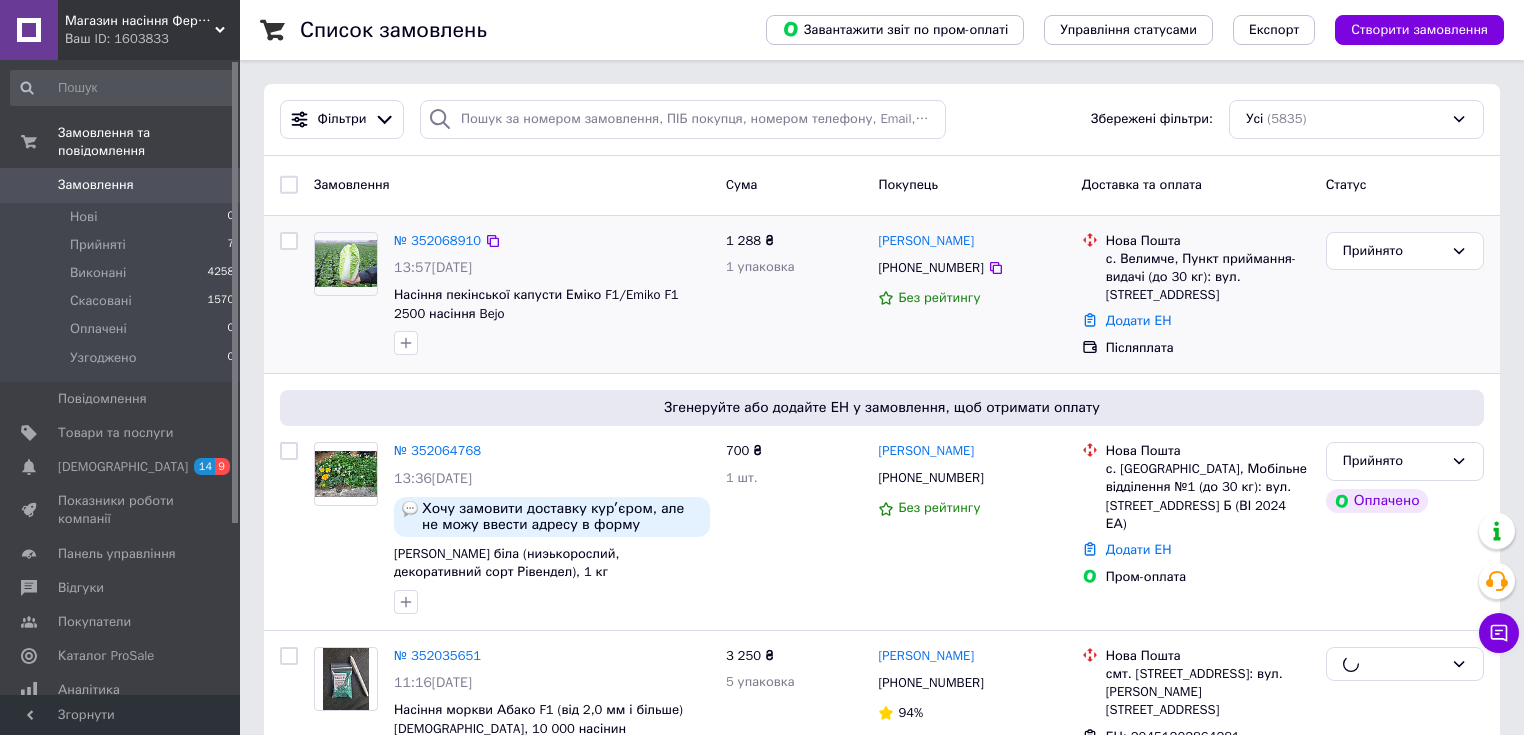 checkbox on "false" 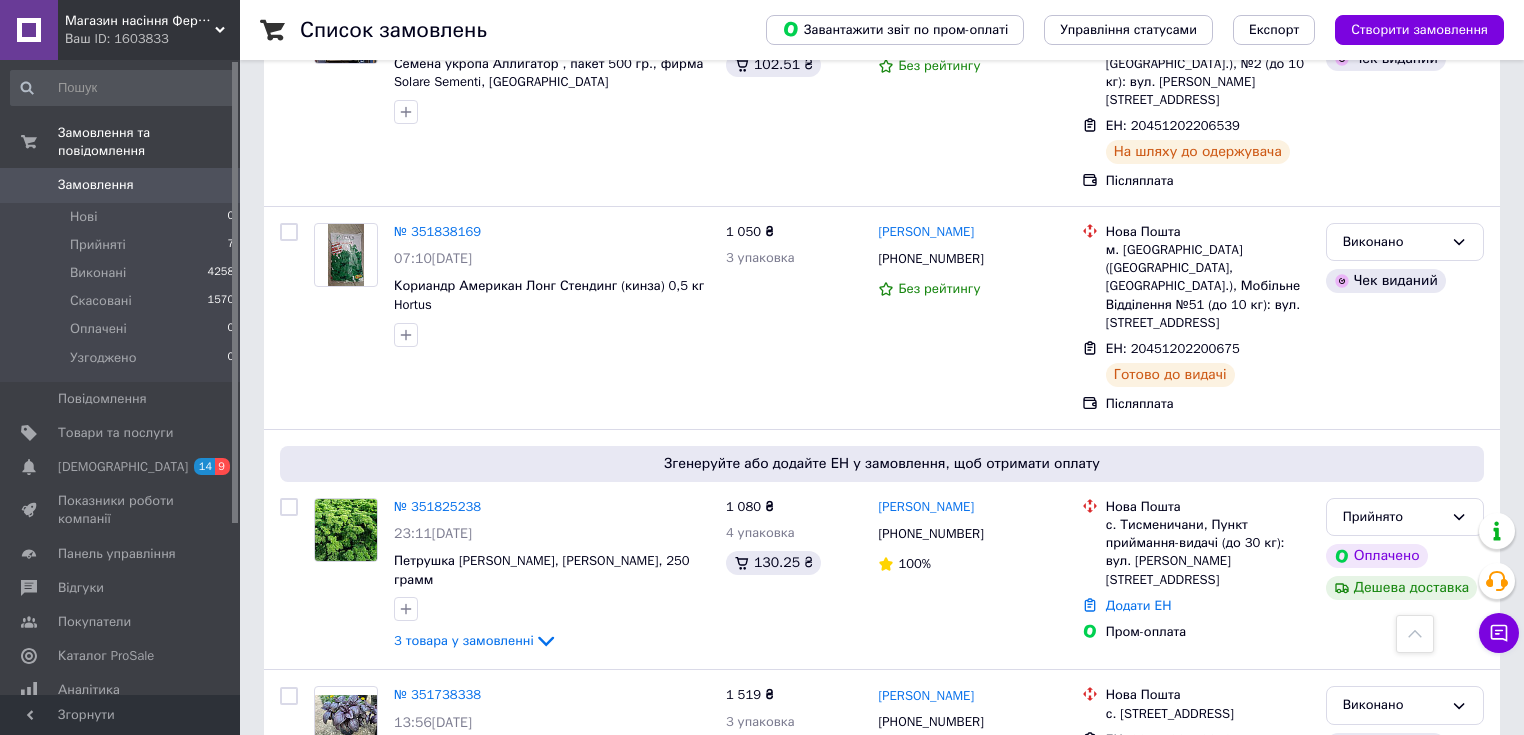 scroll, scrollTop: 1627, scrollLeft: 0, axis: vertical 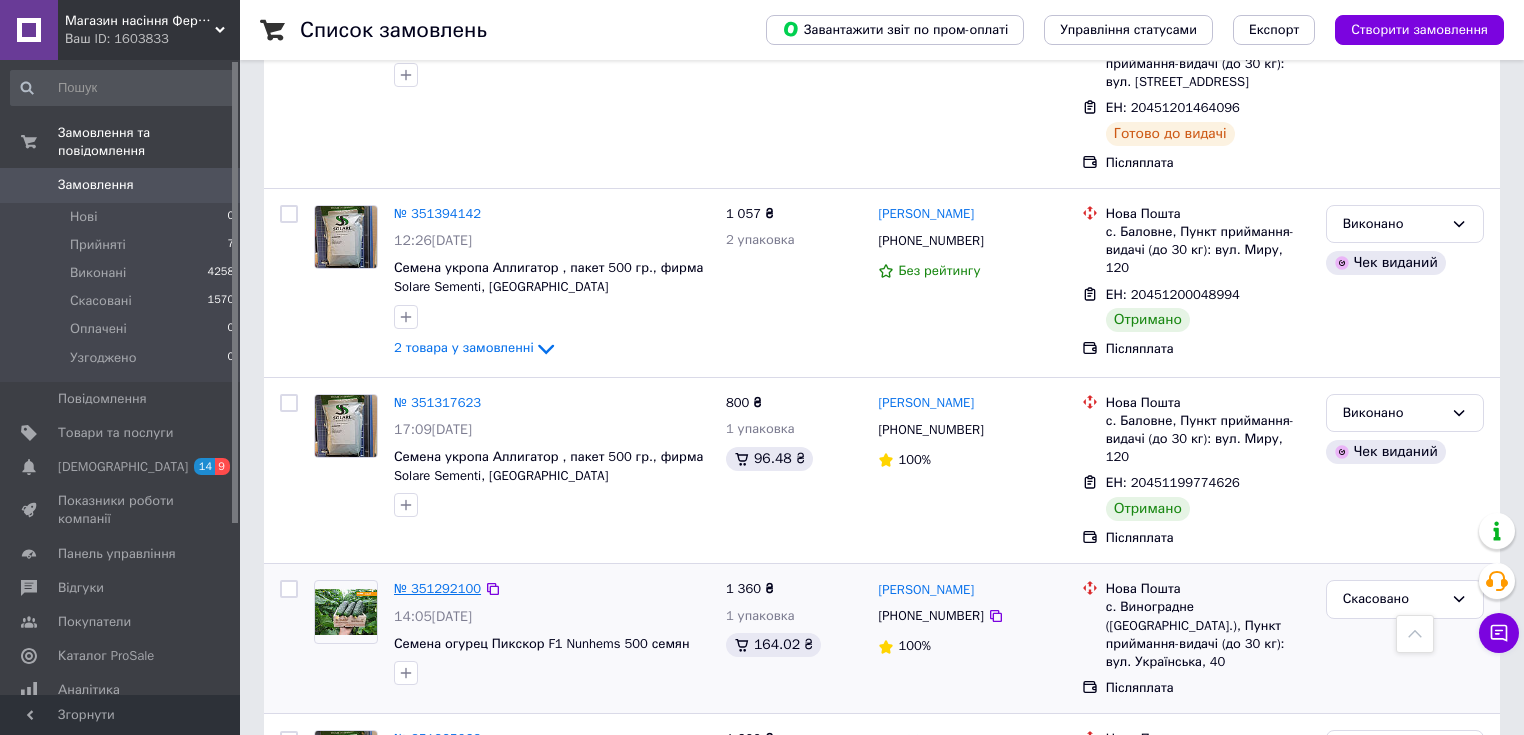 drag, startPoint x: 1535, startPoint y: 664, endPoint x: 439, endPoint y: 350, distance: 1140.093 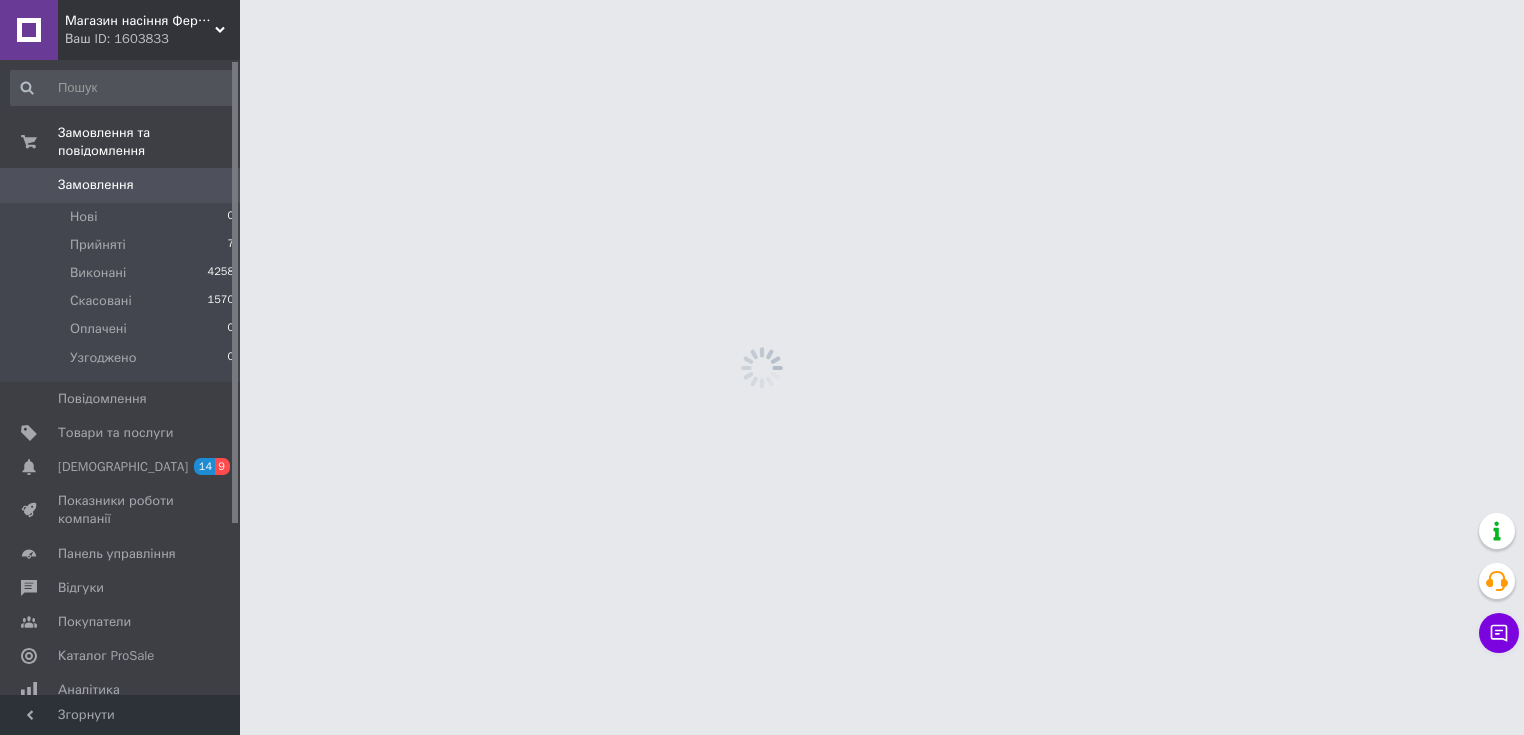 scroll, scrollTop: 0, scrollLeft: 0, axis: both 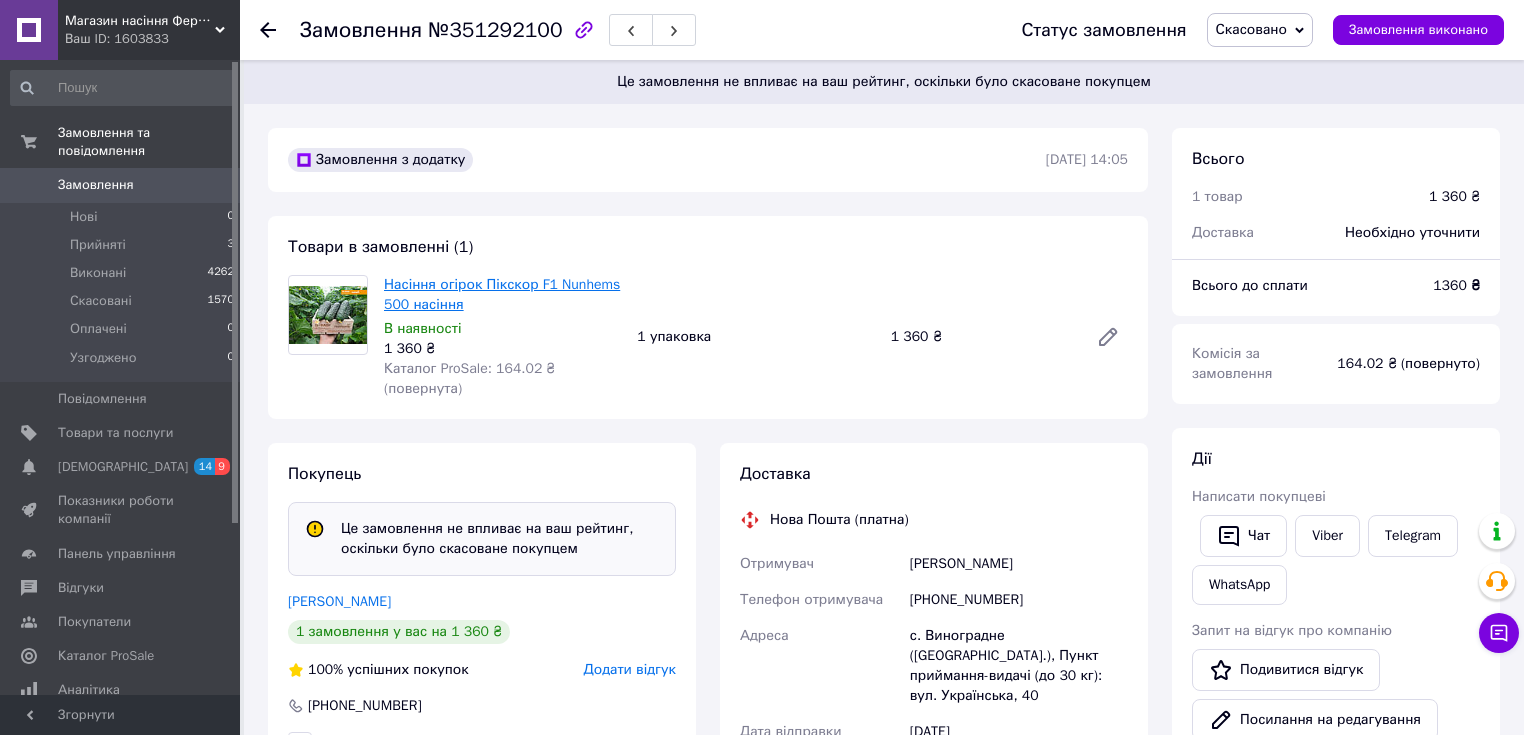 click on "Насіння огірок Пікскор F1 Nunhems 500 насіння" at bounding box center (502, 294) 